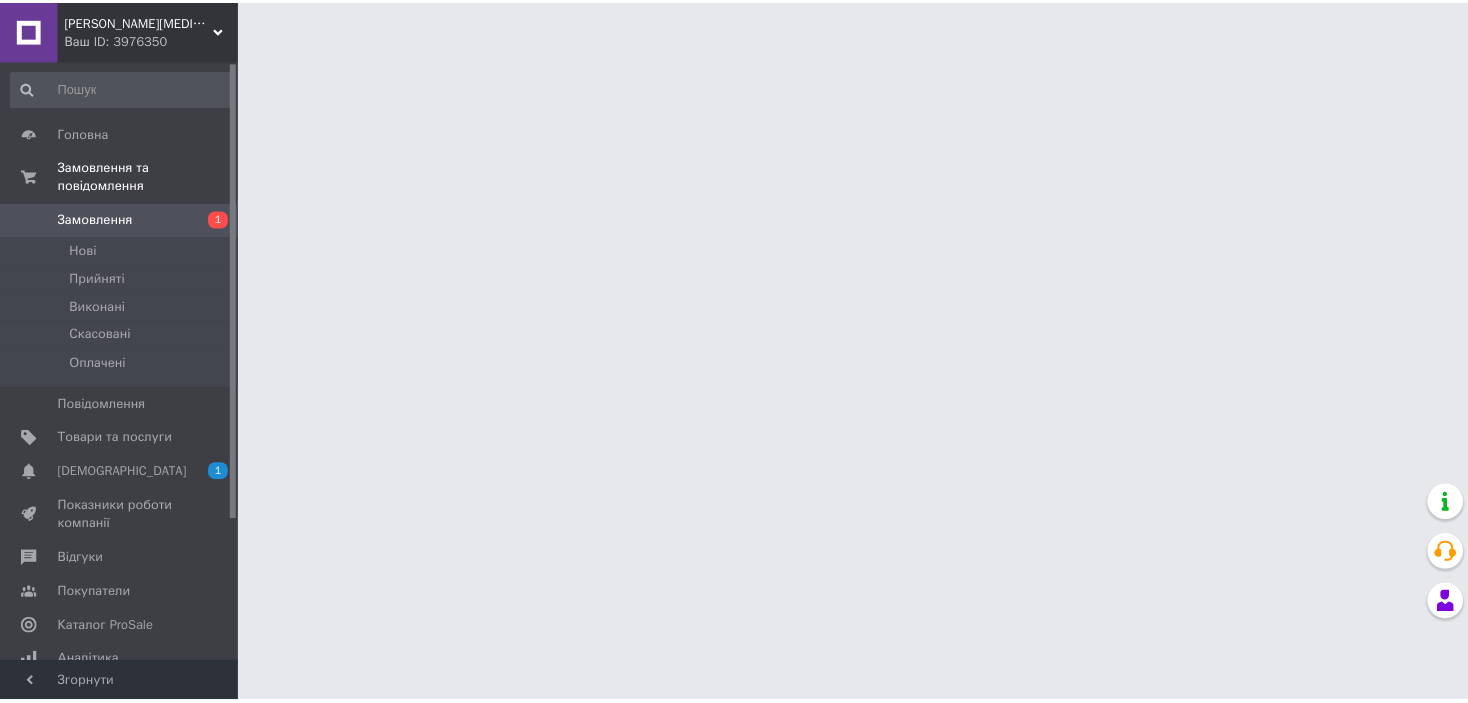 scroll, scrollTop: 0, scrollLeft: 0, axis: both 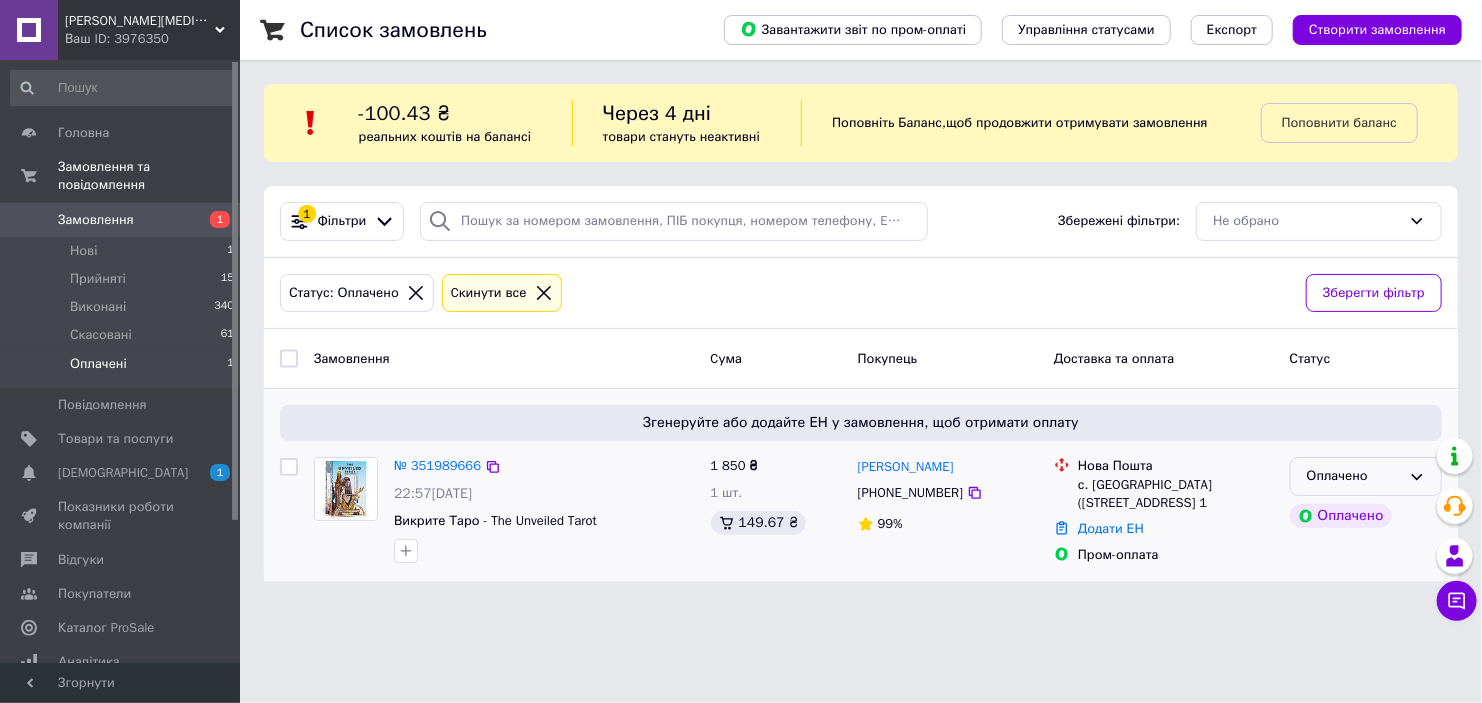 click on "Оплачено" at bounding box center (1354, 476) 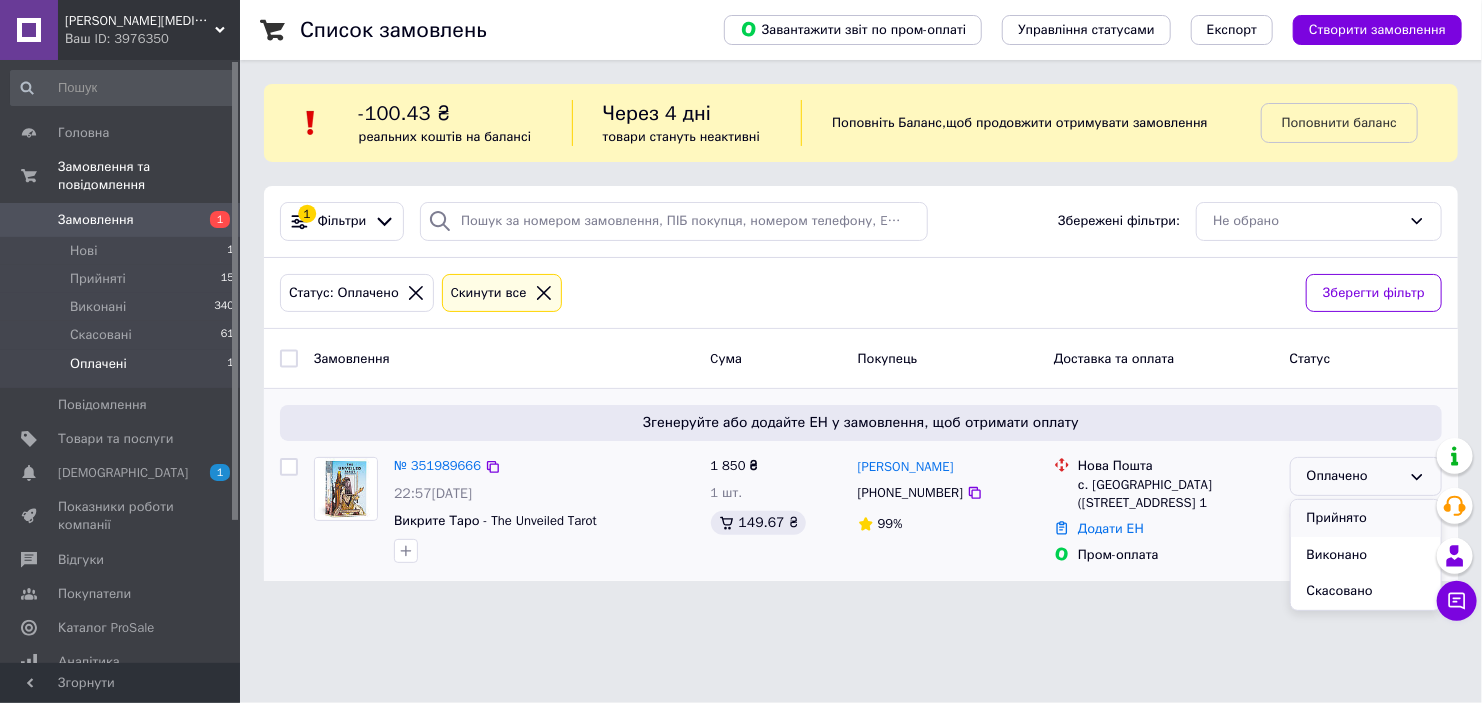 click on "Прийнято" at bounding box center [1366, 518] 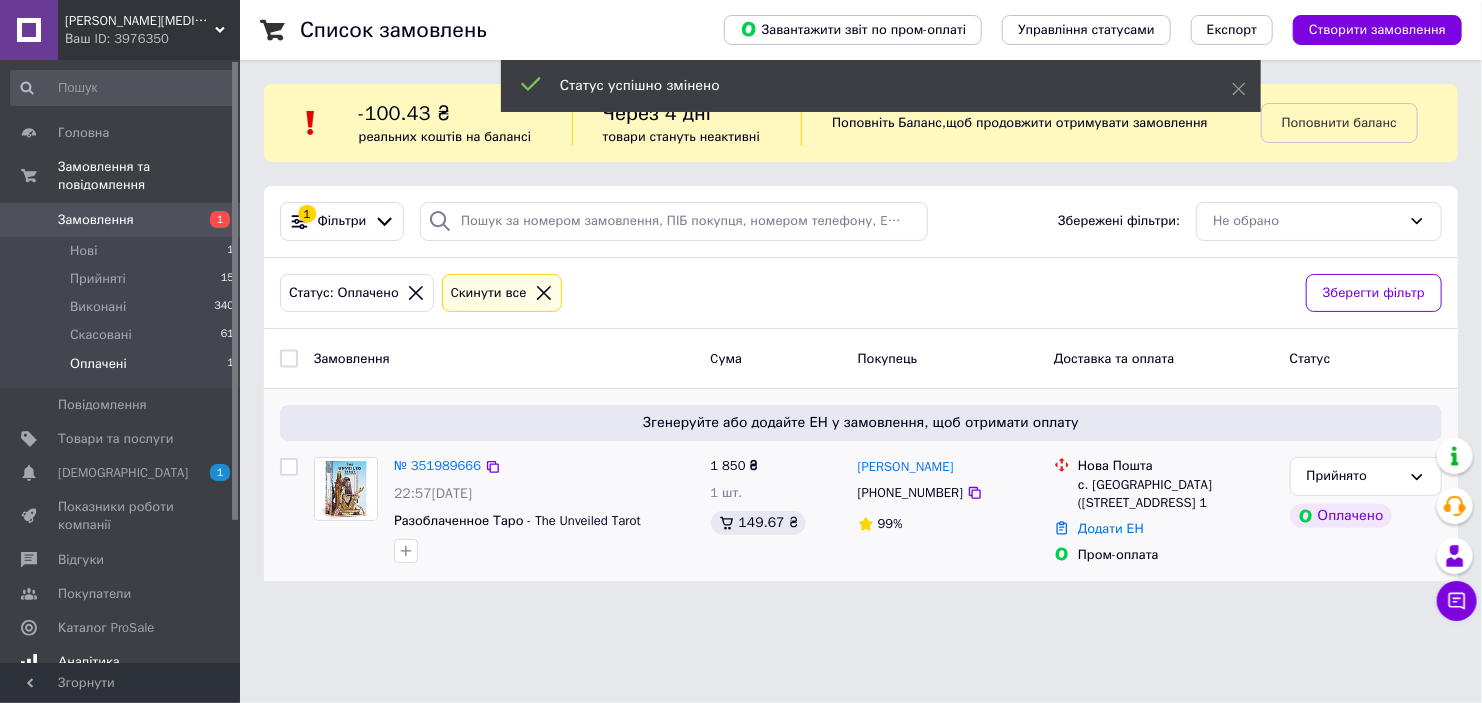 click on "[DEMOGRAPHIC_DATA]" at bounding box center (121, 473) 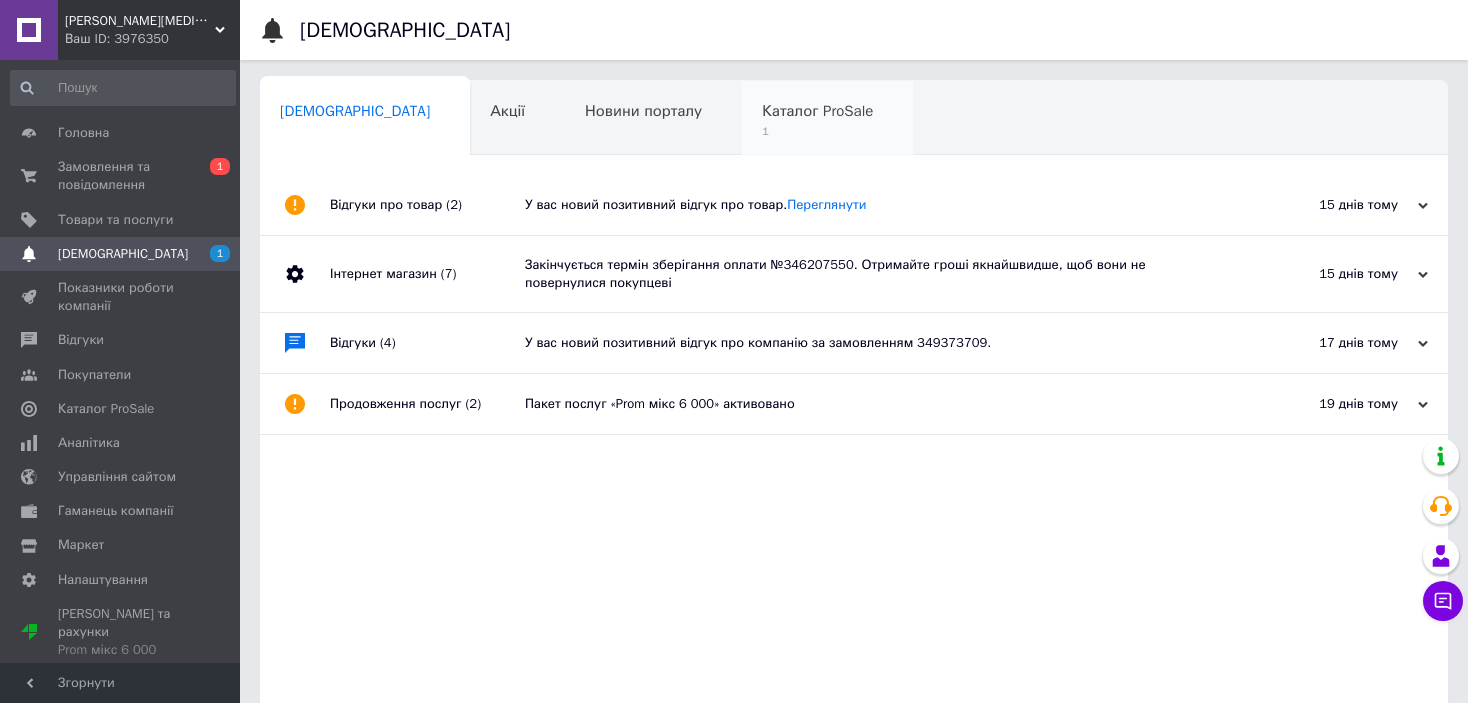 click on "Каталог ProSale 1" at bounding box center [827, 119] 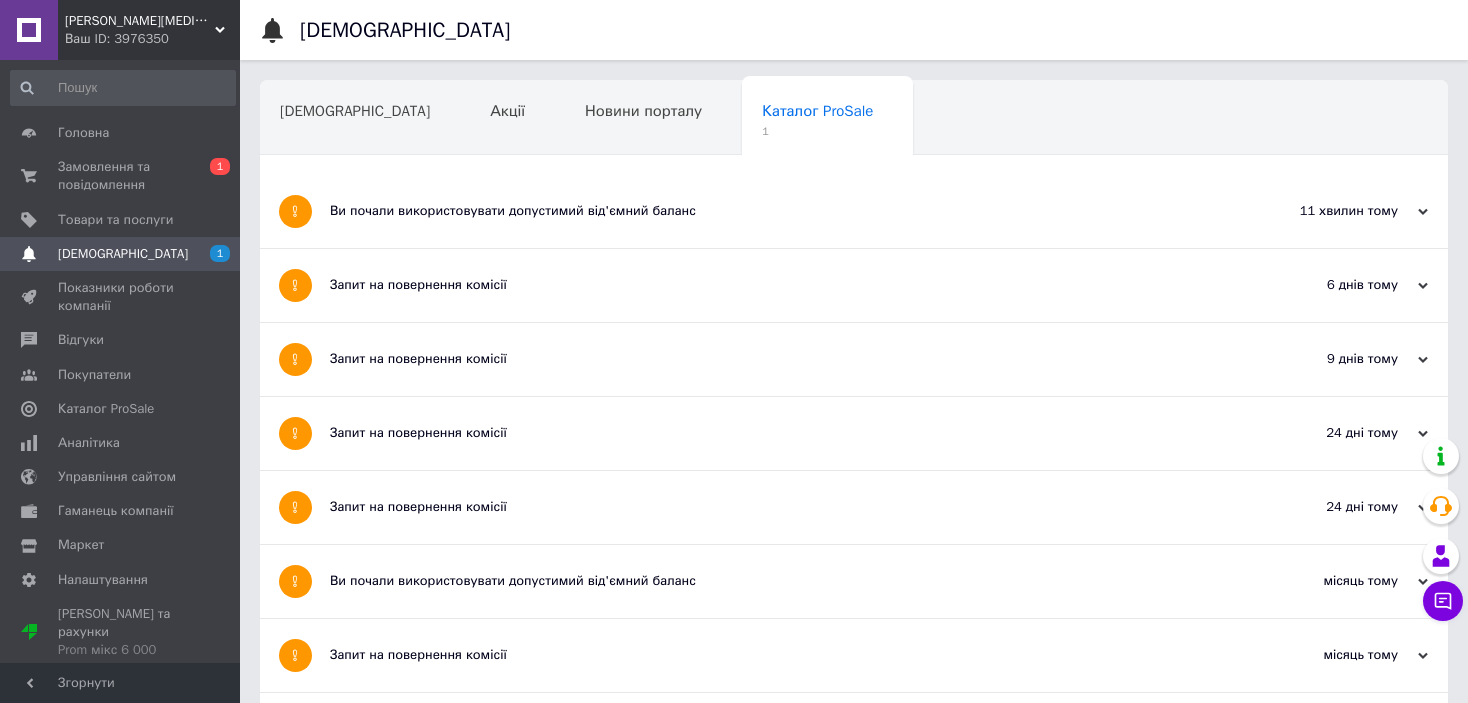 click on "Ви почали використовувати допустимий від'ємний баланс" at bounding box center (779, 211) 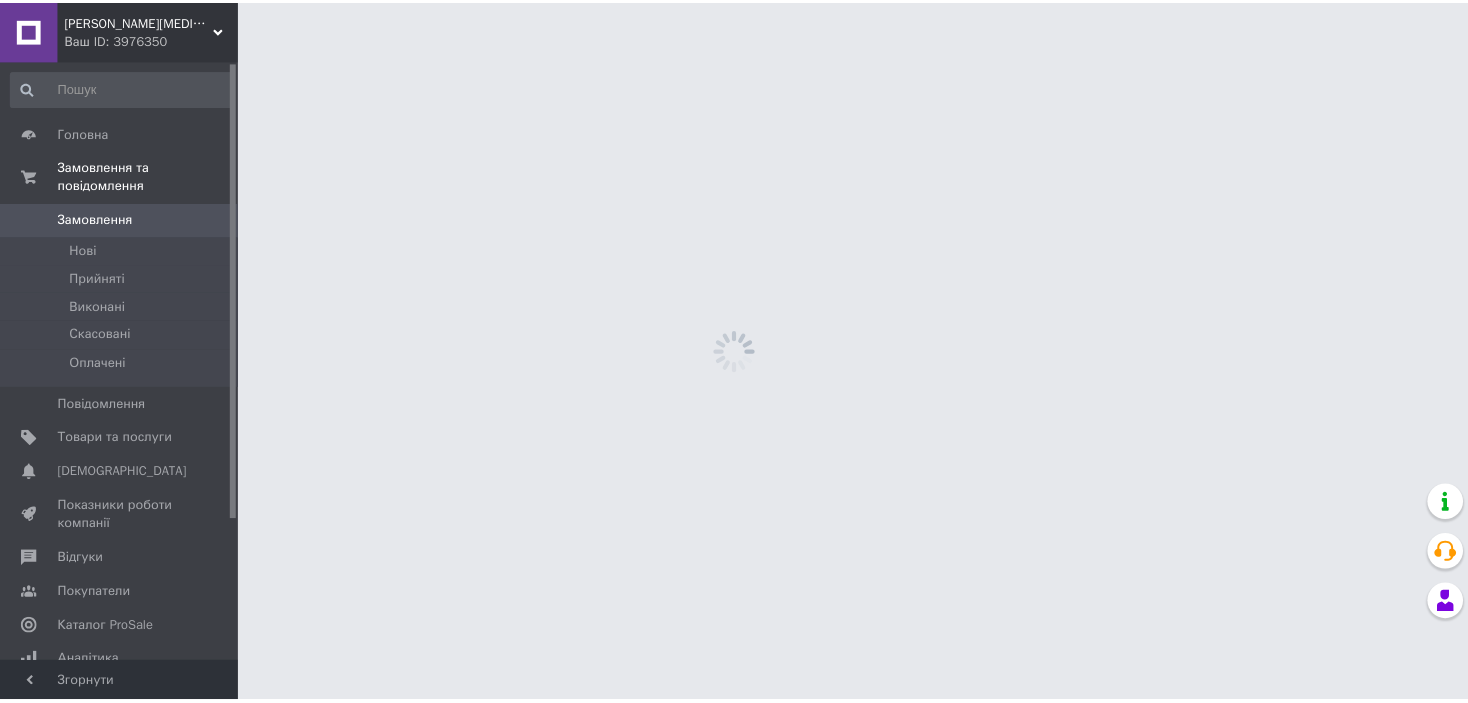 scroll, scrollTop: 0, scrollLeft: 0, axis: both 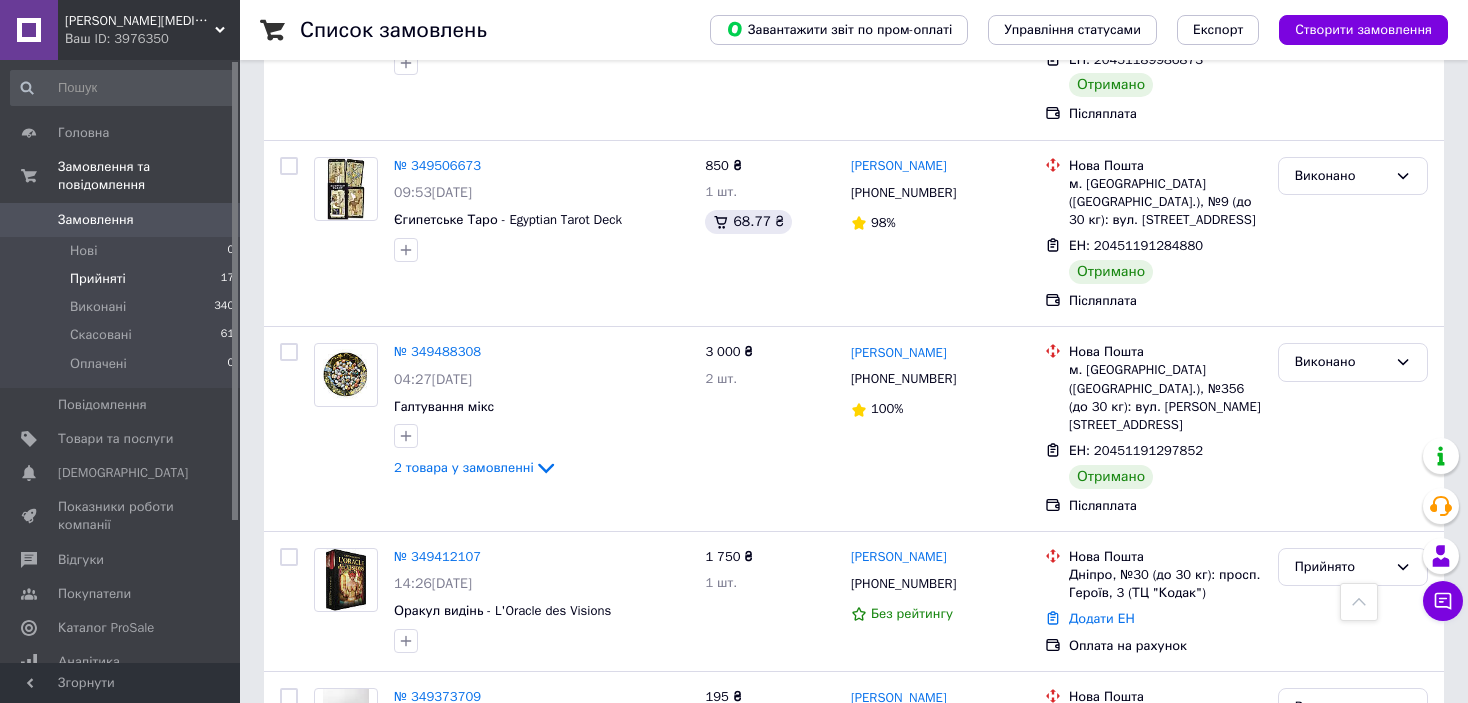 click on "Прийняті 17" at bounding box center [123, 279] 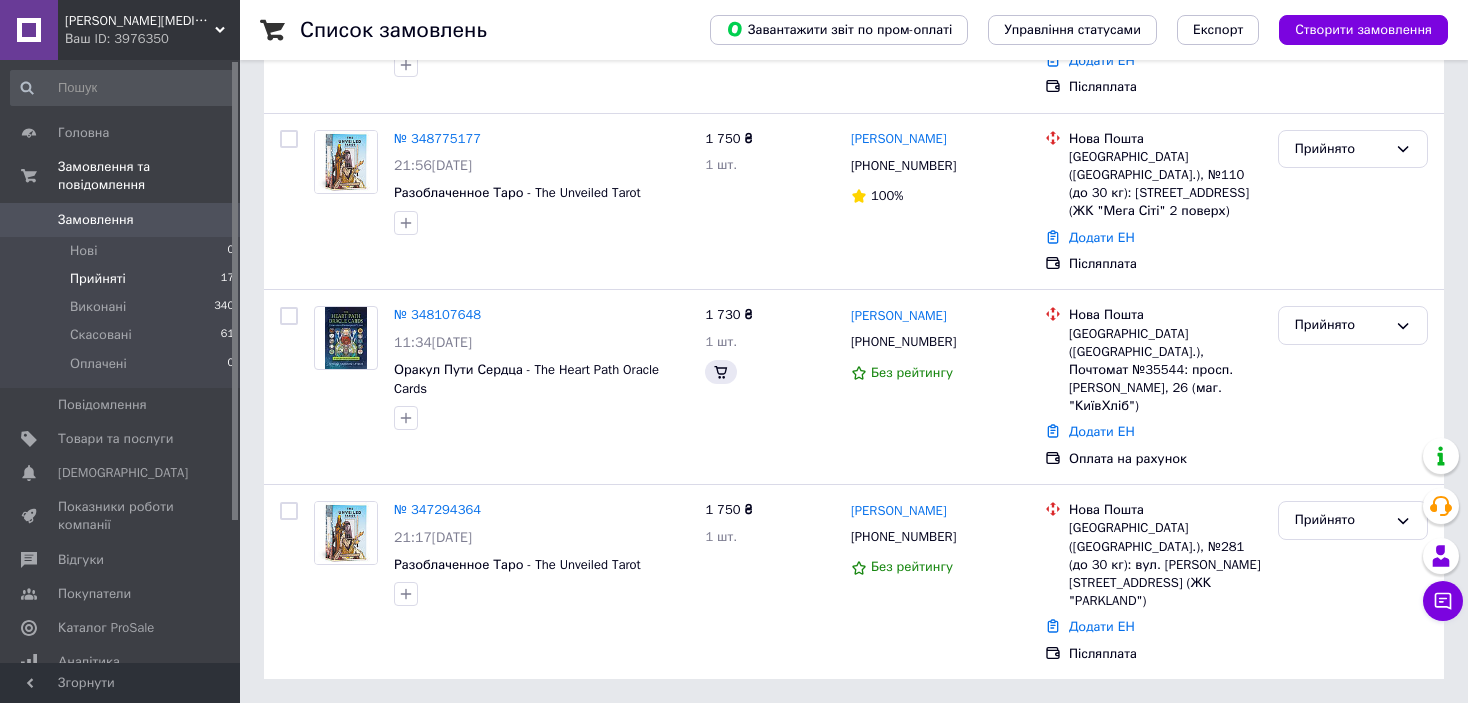 scroll, scrollTop: 0, scrollLeft: 0, axis: both 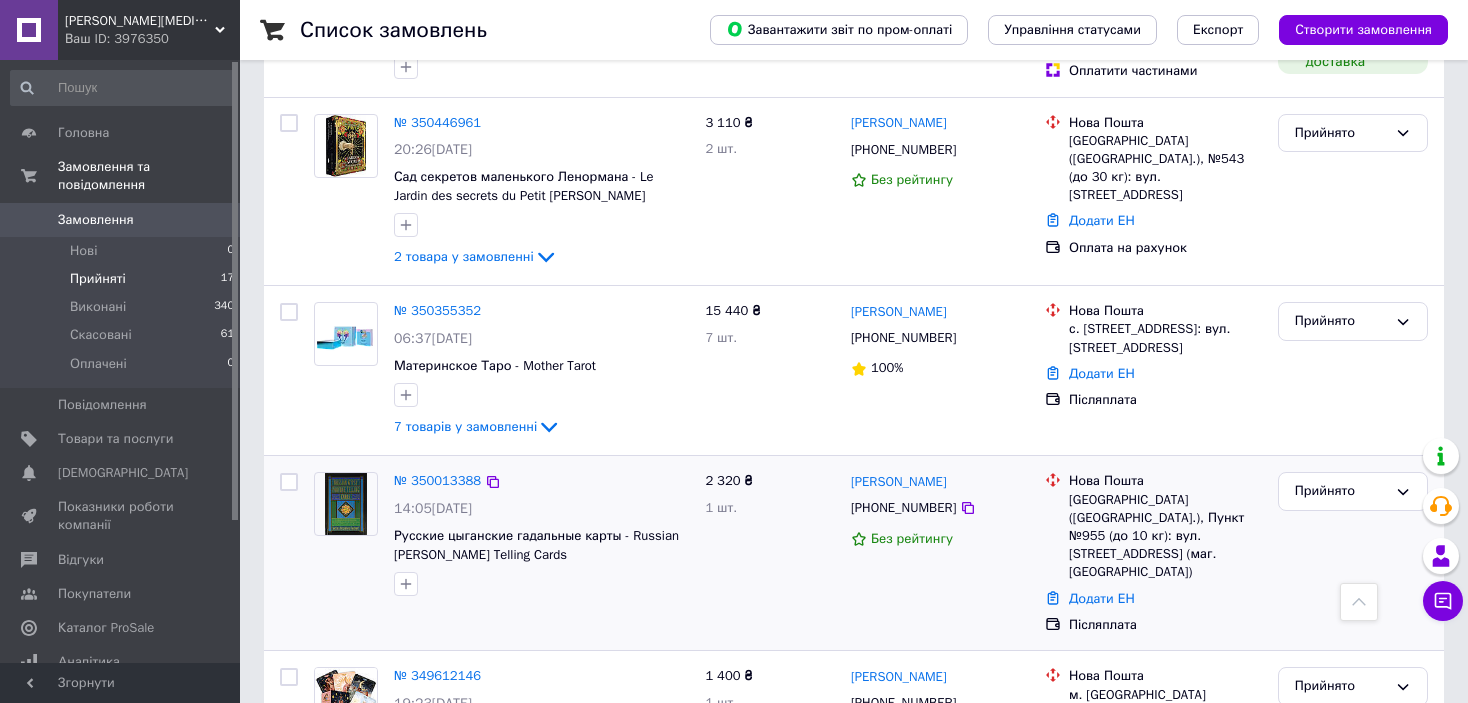 drag, startPoint x: 1000, startPoint y: 555, endPoint x: 933, endPoint y: 569, distance: 68.44706 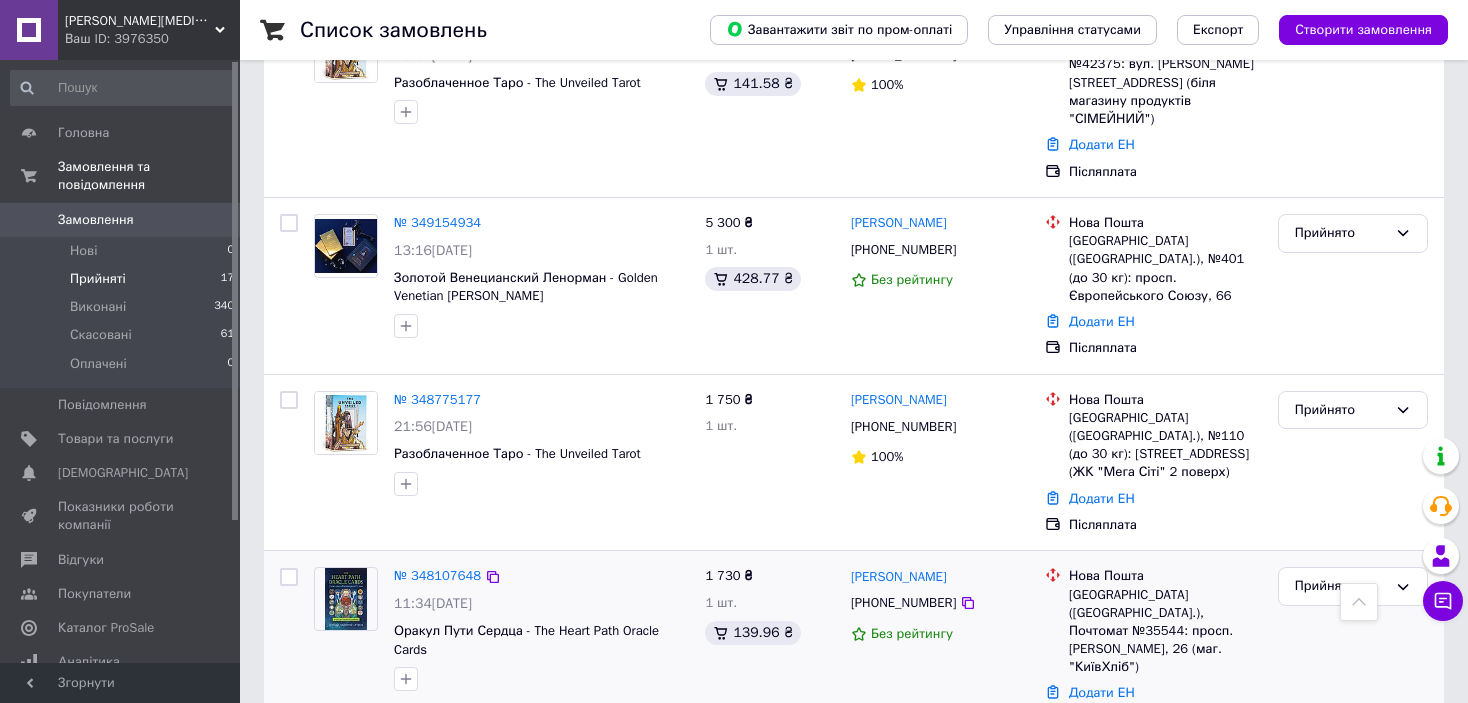 scroll, scrollTop: 2479, scrollLeft: 0, axis: vertical 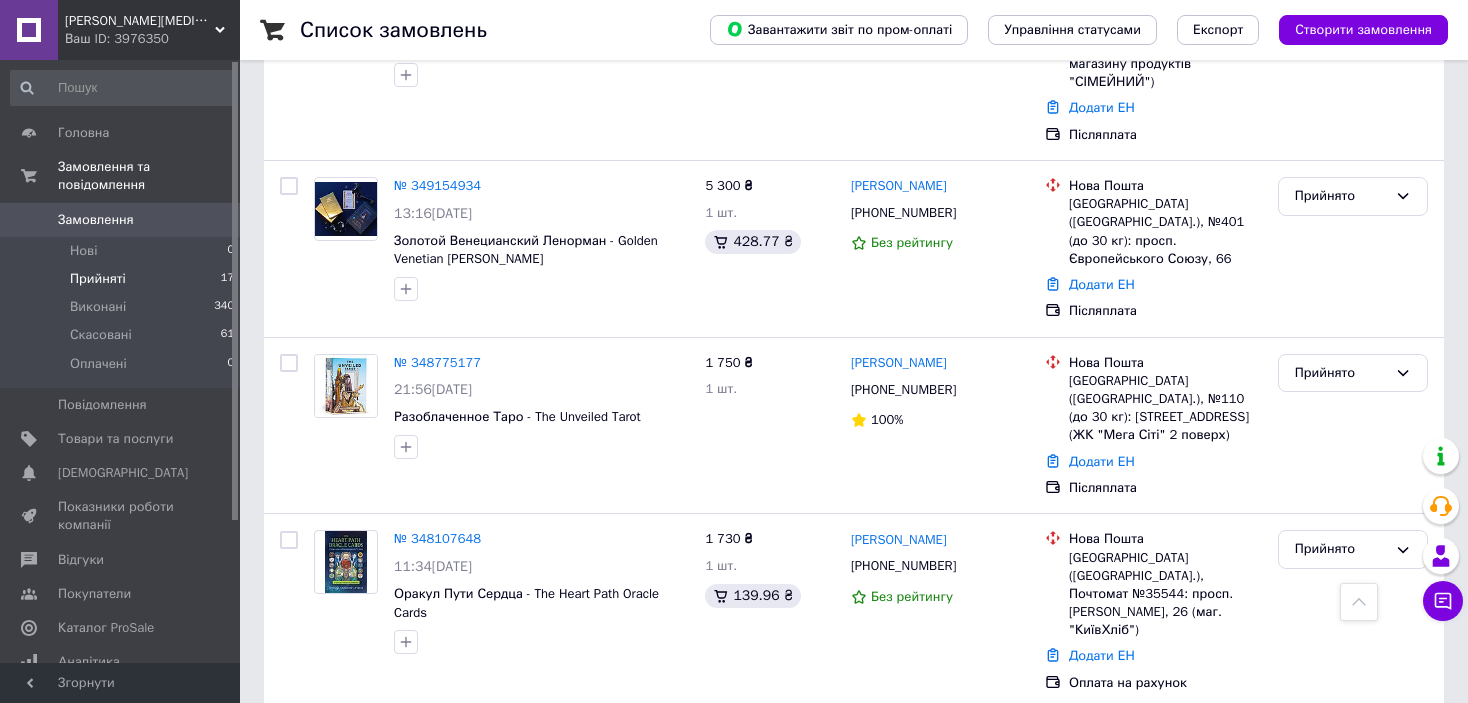 click 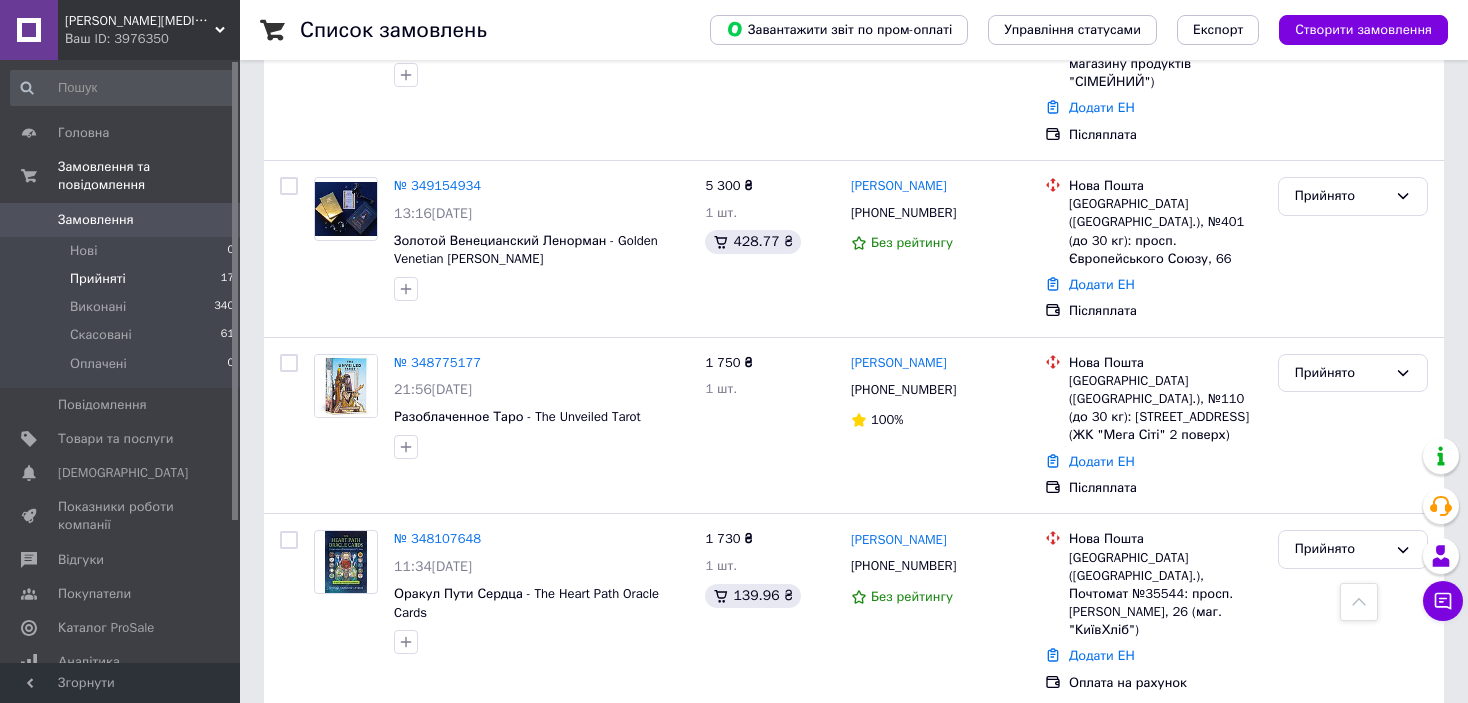 drag, startPoint x: 903, startPoint y: 548, endPoint x: 999, endPoint y: 540, distance: 96.332756 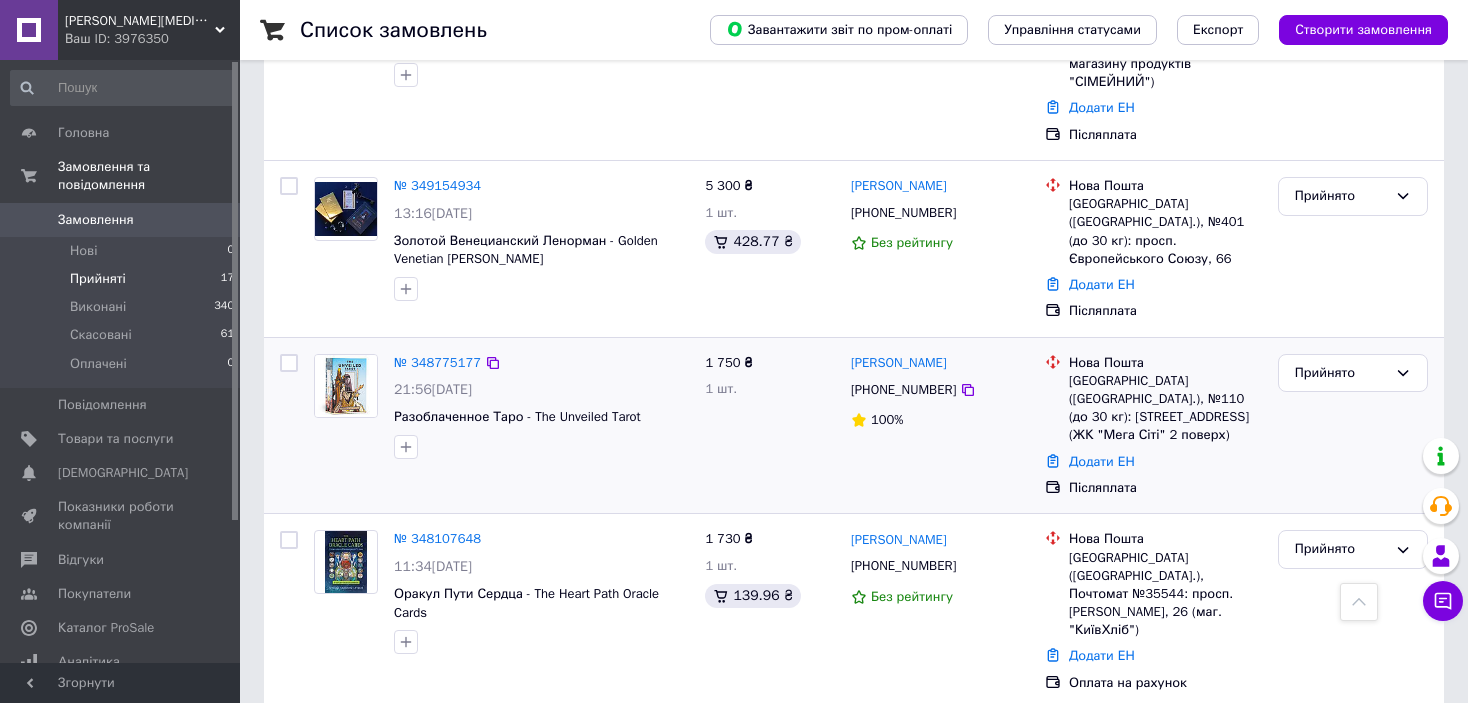 copy on "Валерія" 